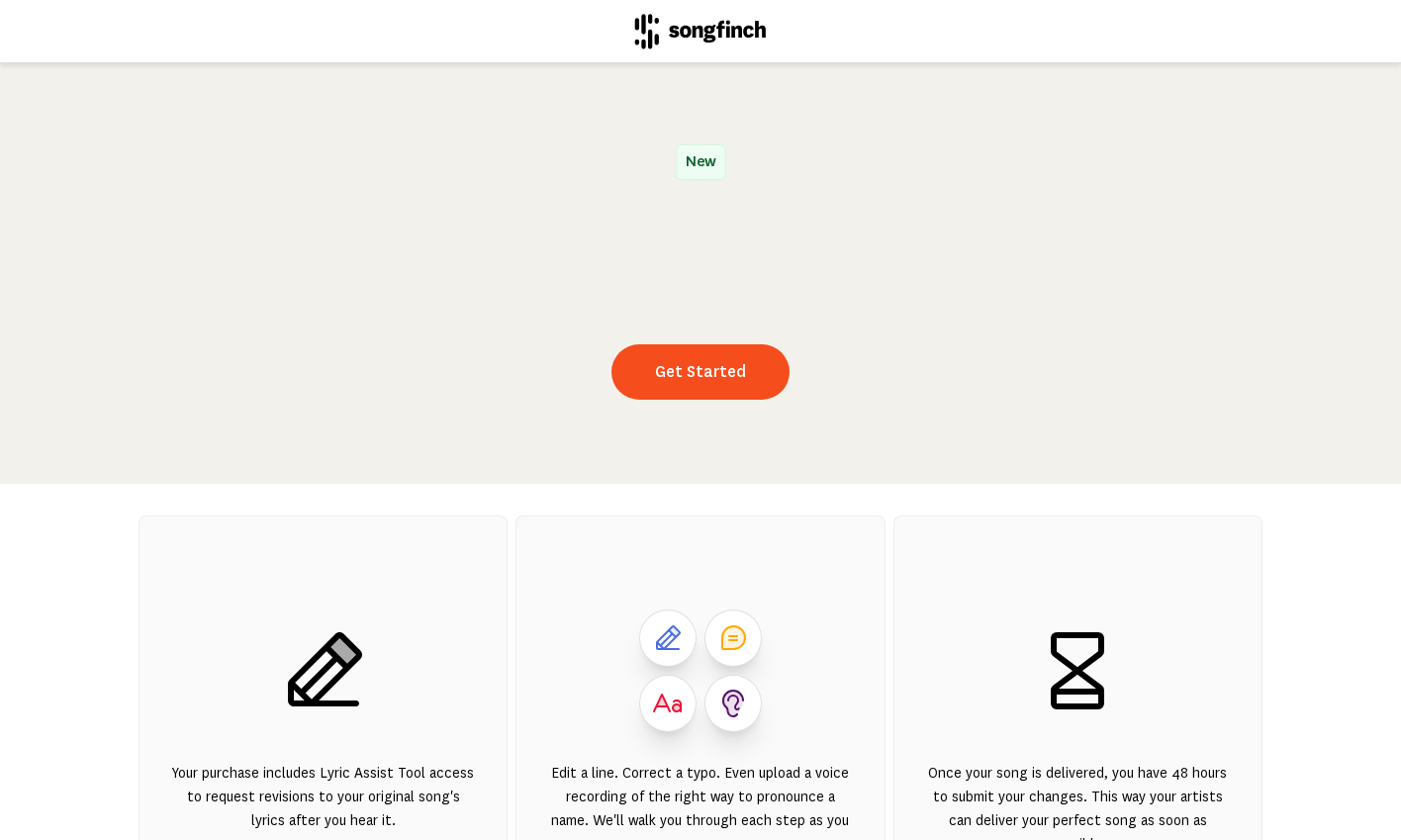 scroll, scrollTop: 0, scrollLeft: 0, axis: both 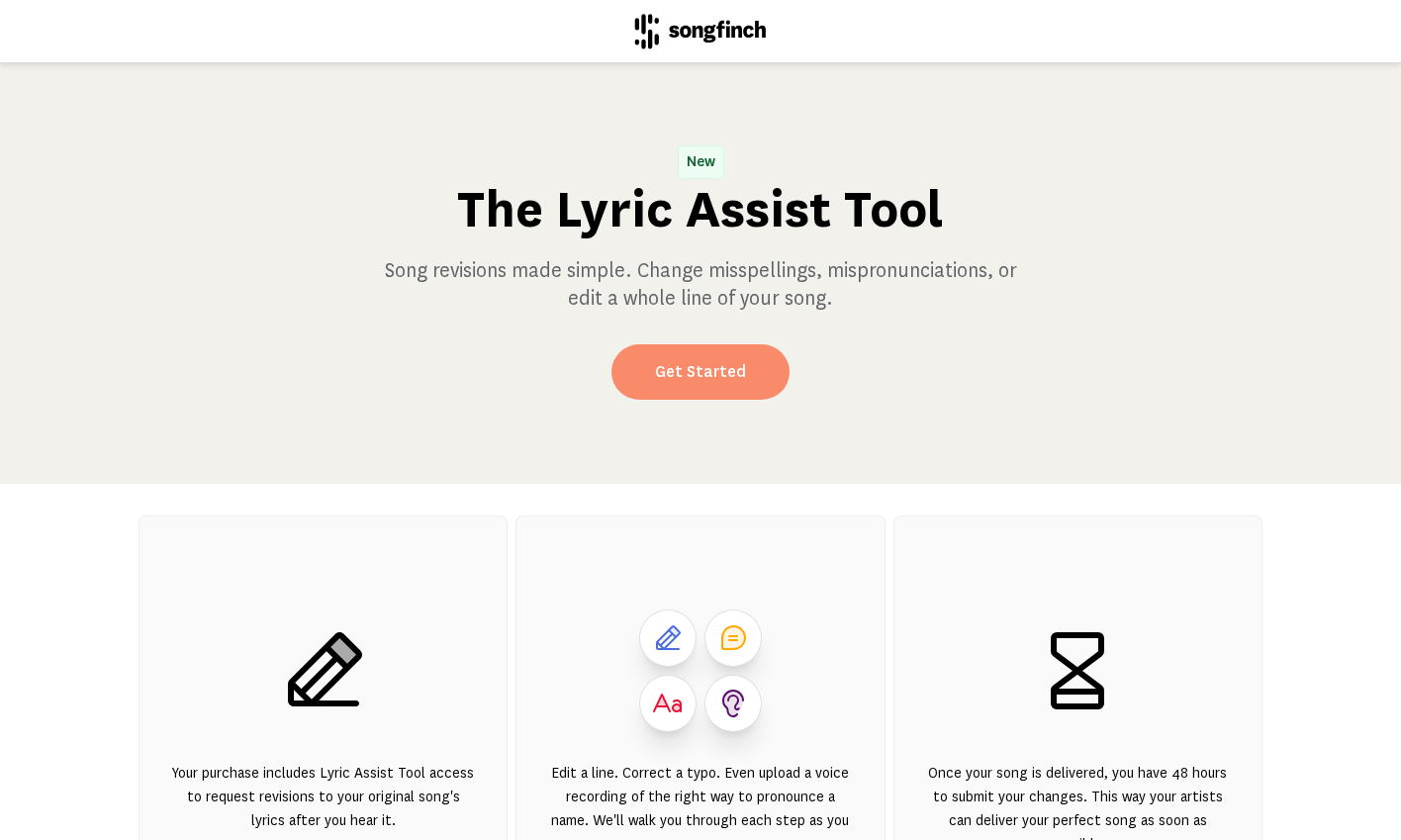 click on "Get Started" at bounding box center [700, 372] 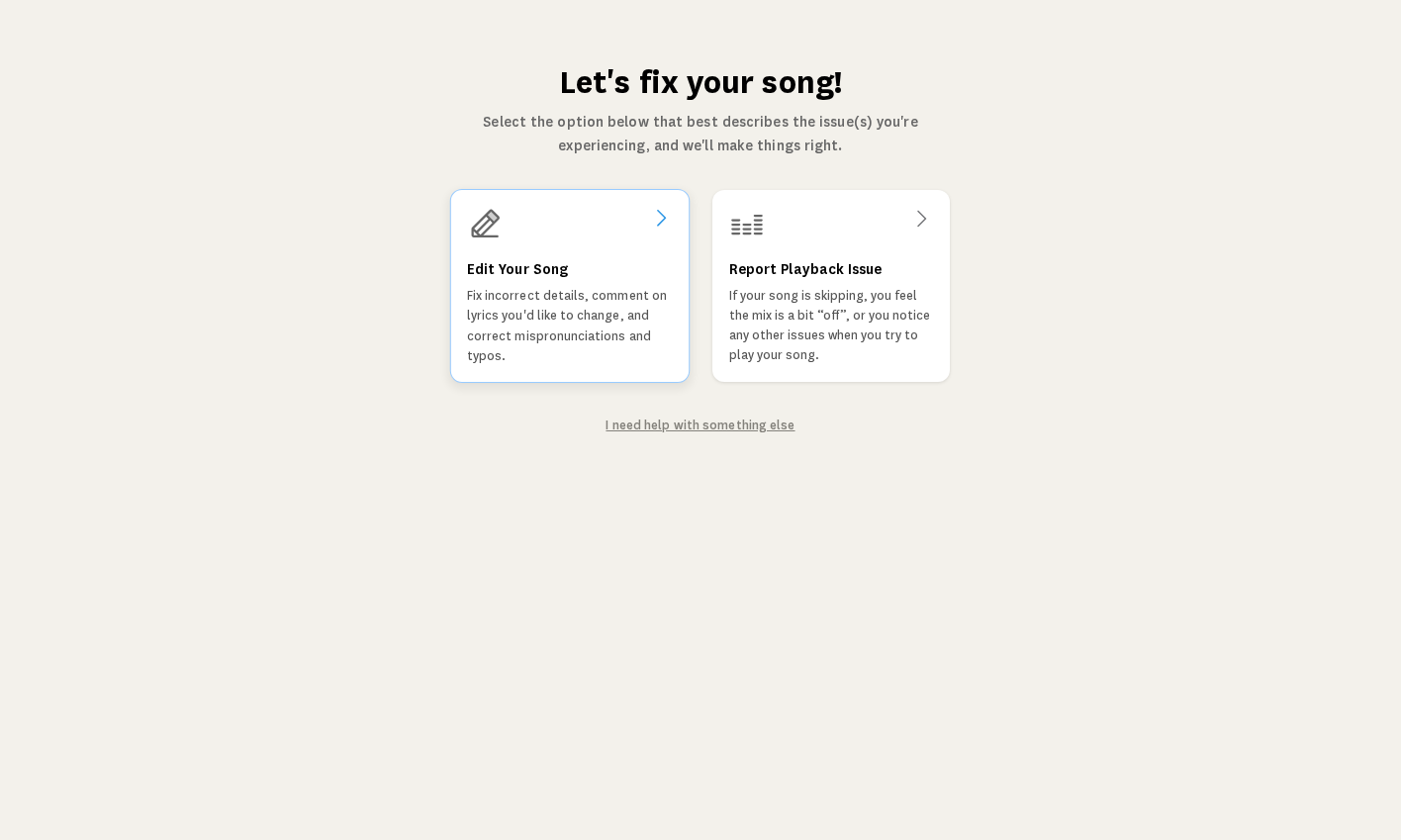 click on "Edit Your Song Fix incorrect details, comment on lyrics you'd like to change, and correct mispronunciations and typos." at bounding box center (570, 312) 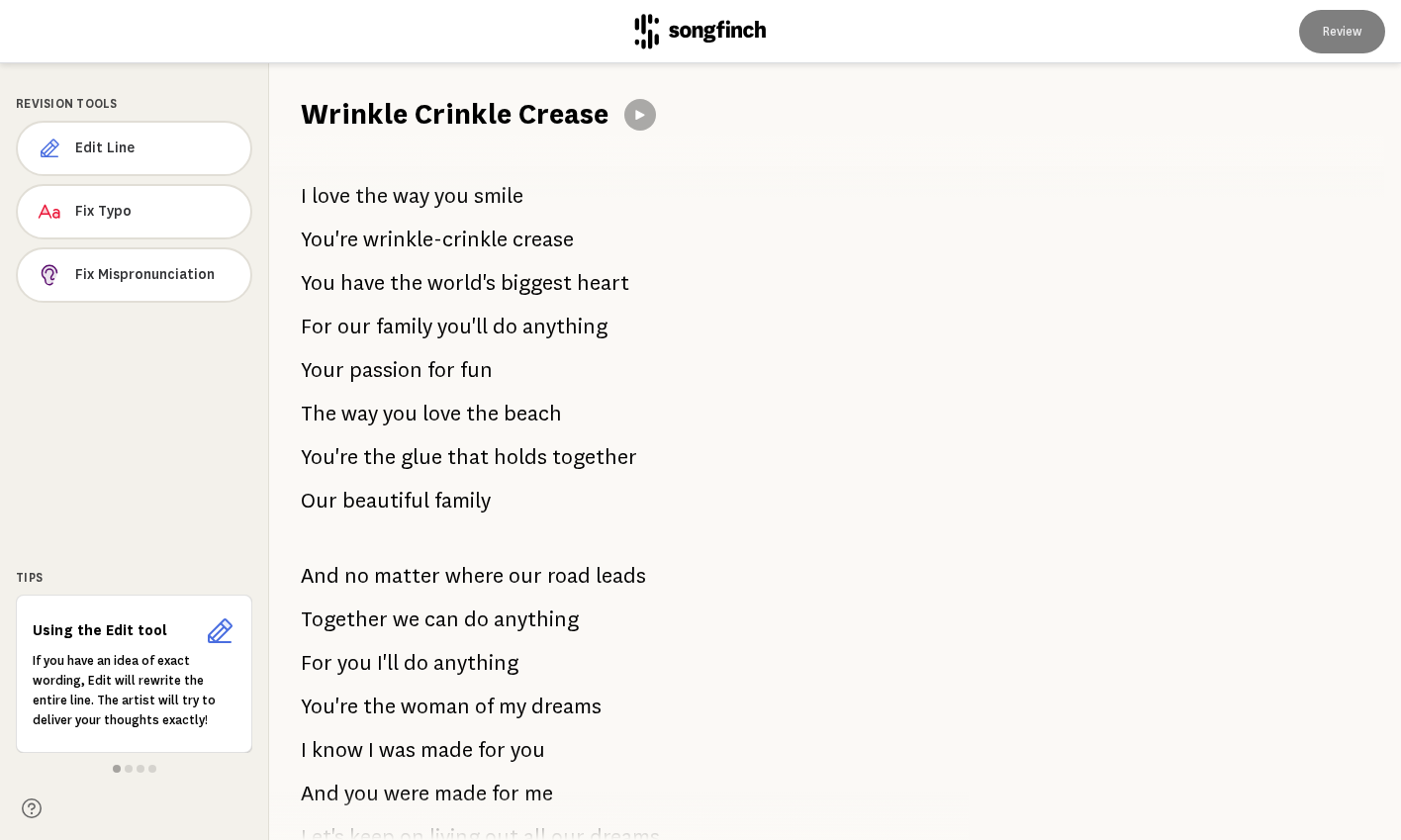 scroll, scrollTop: 776, scrollLeft: 0, axis: vertical 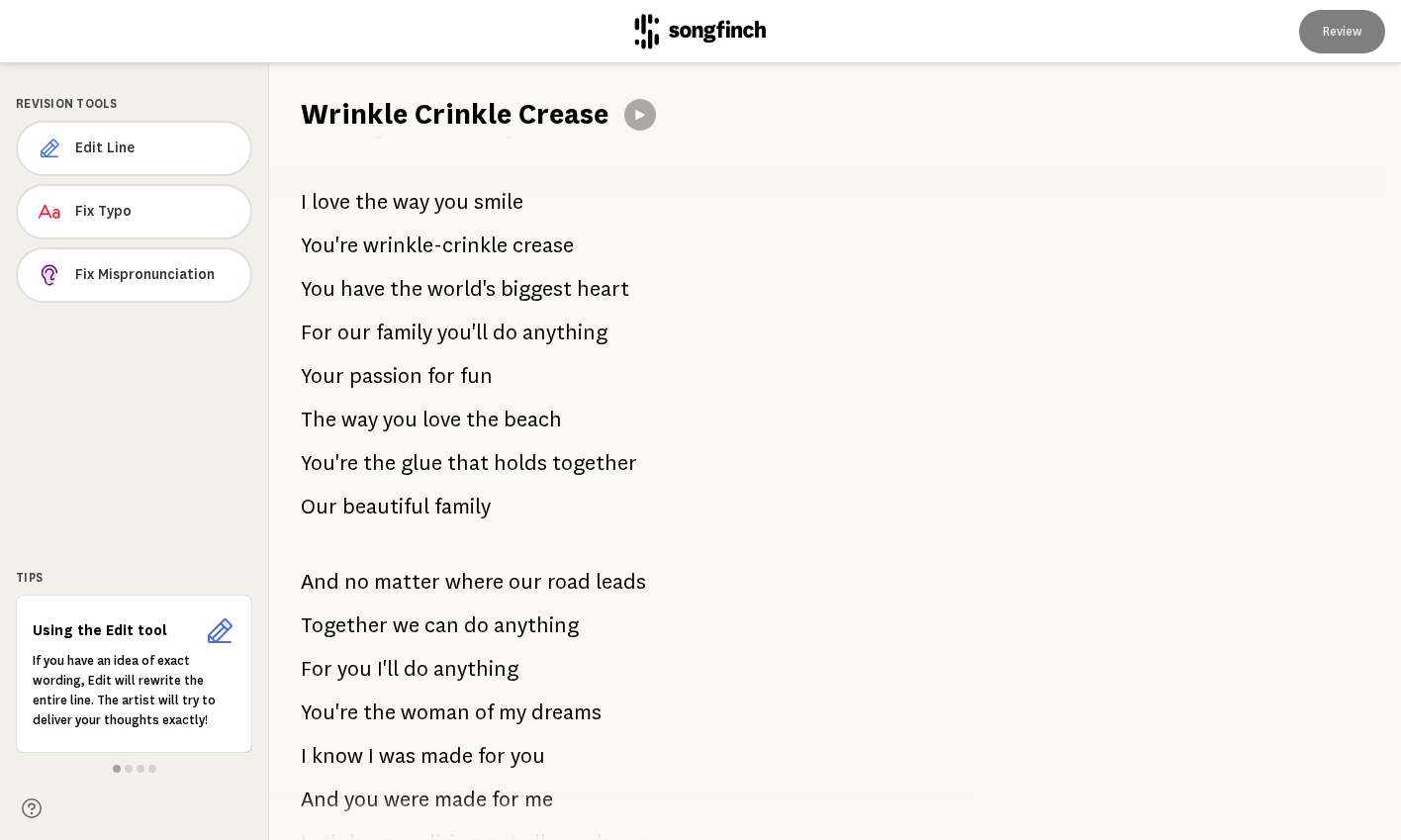 click on "The   way   you   love   the   beach" at bounding box center (431, 420) 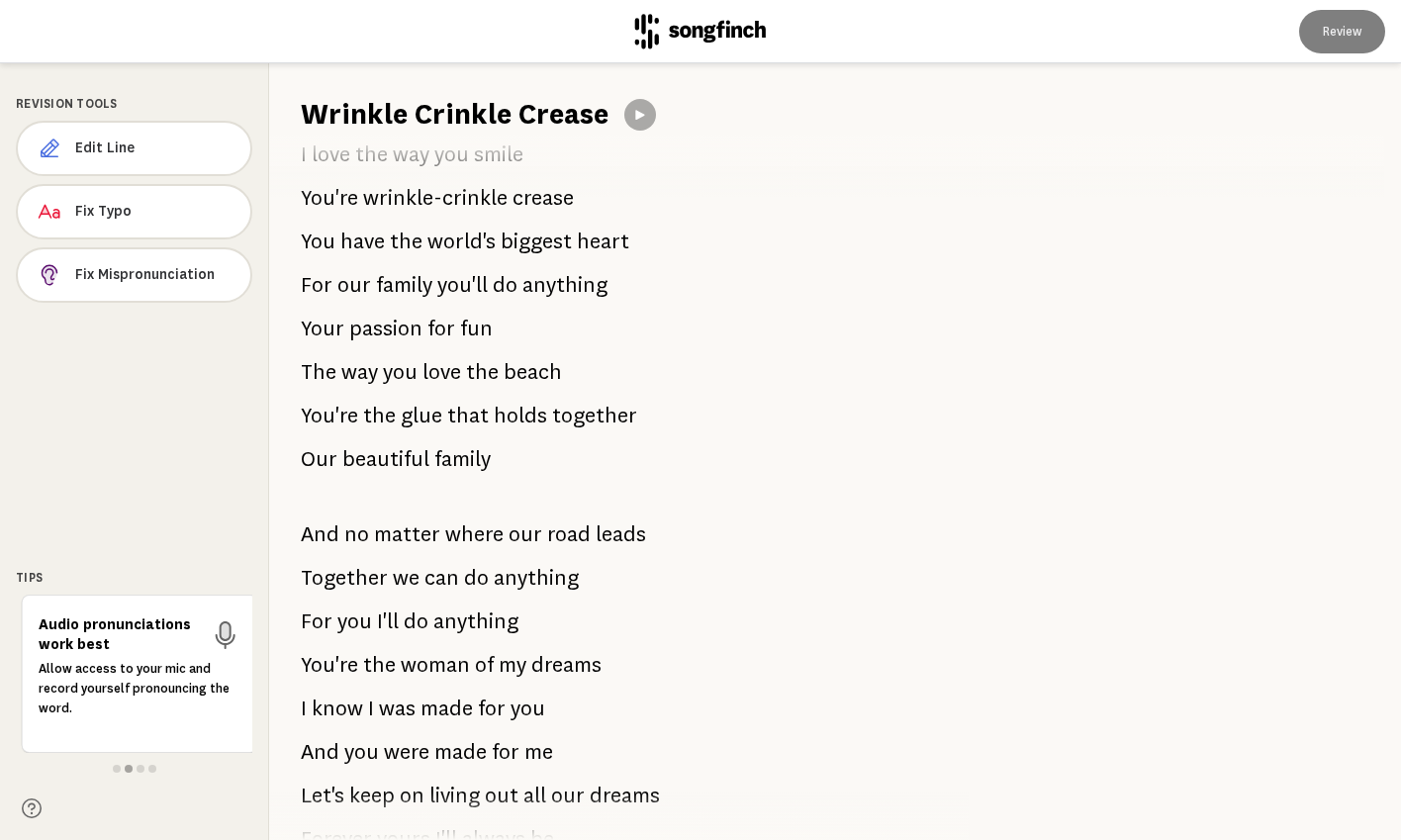 scroll, scrollTop: 804, scrollLeft: 0, axis: vertical 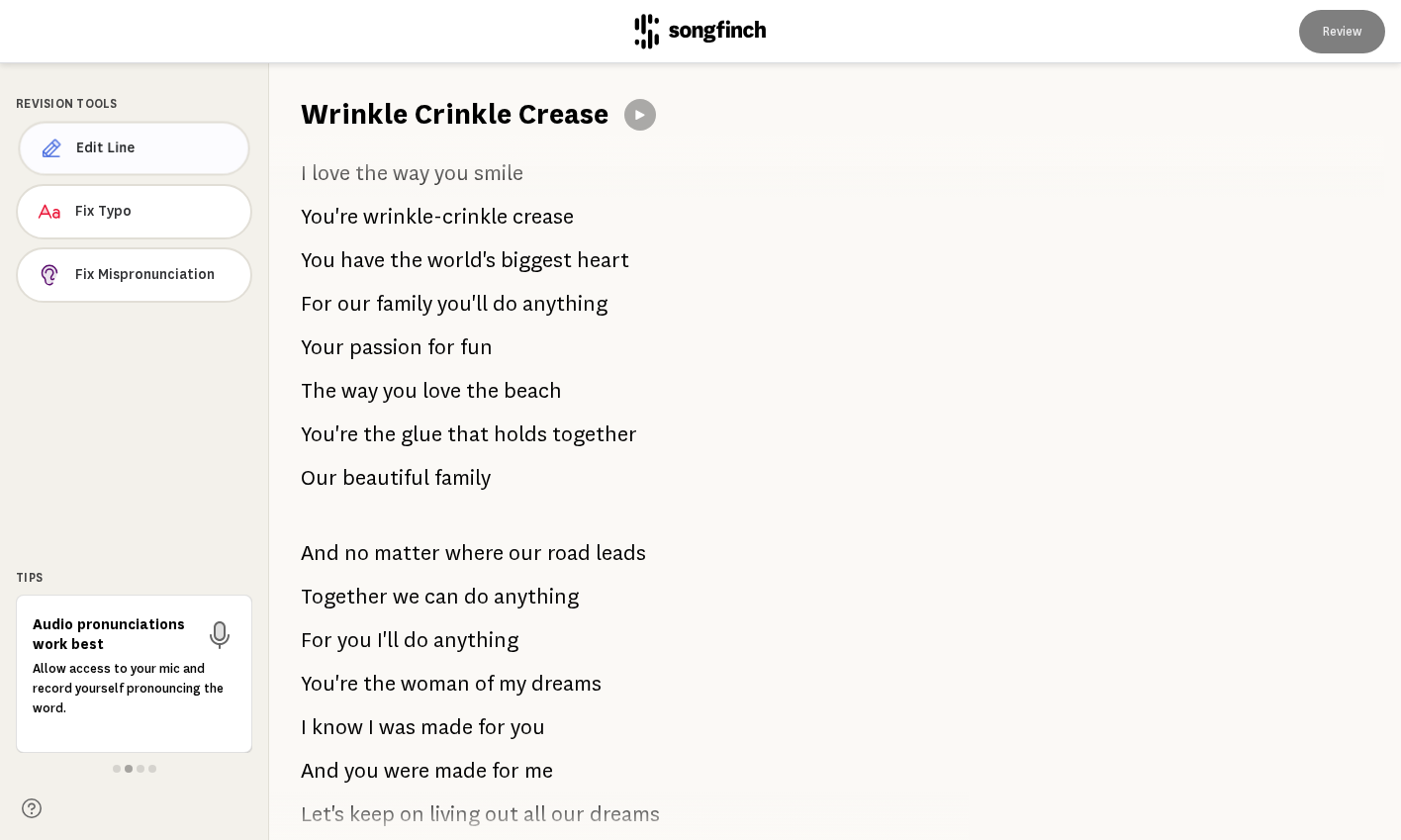 click on "Edit Line" at bounding box center [134, 148] 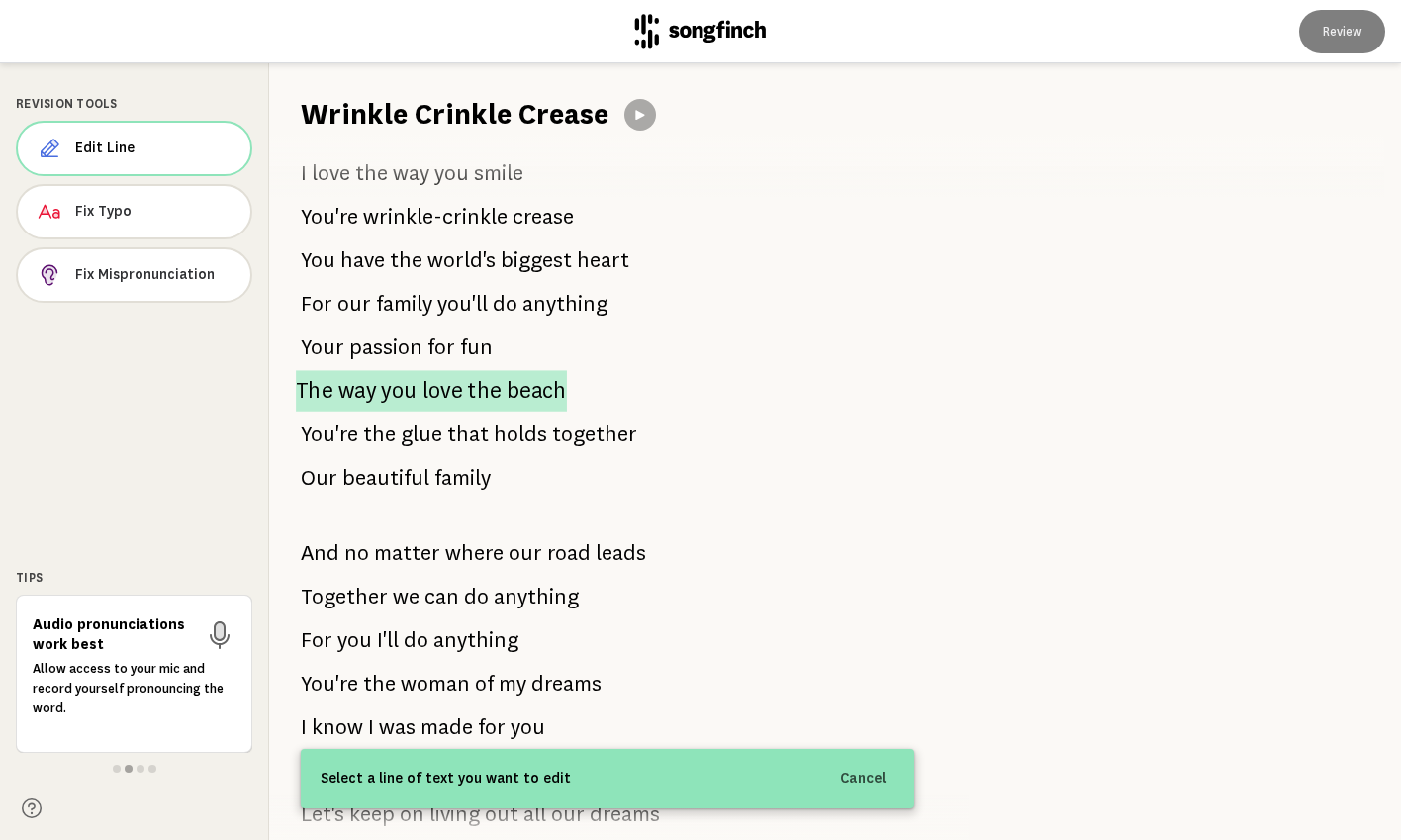 click on "The   way   you   love   the   beach" at bounding box center [431, 391] 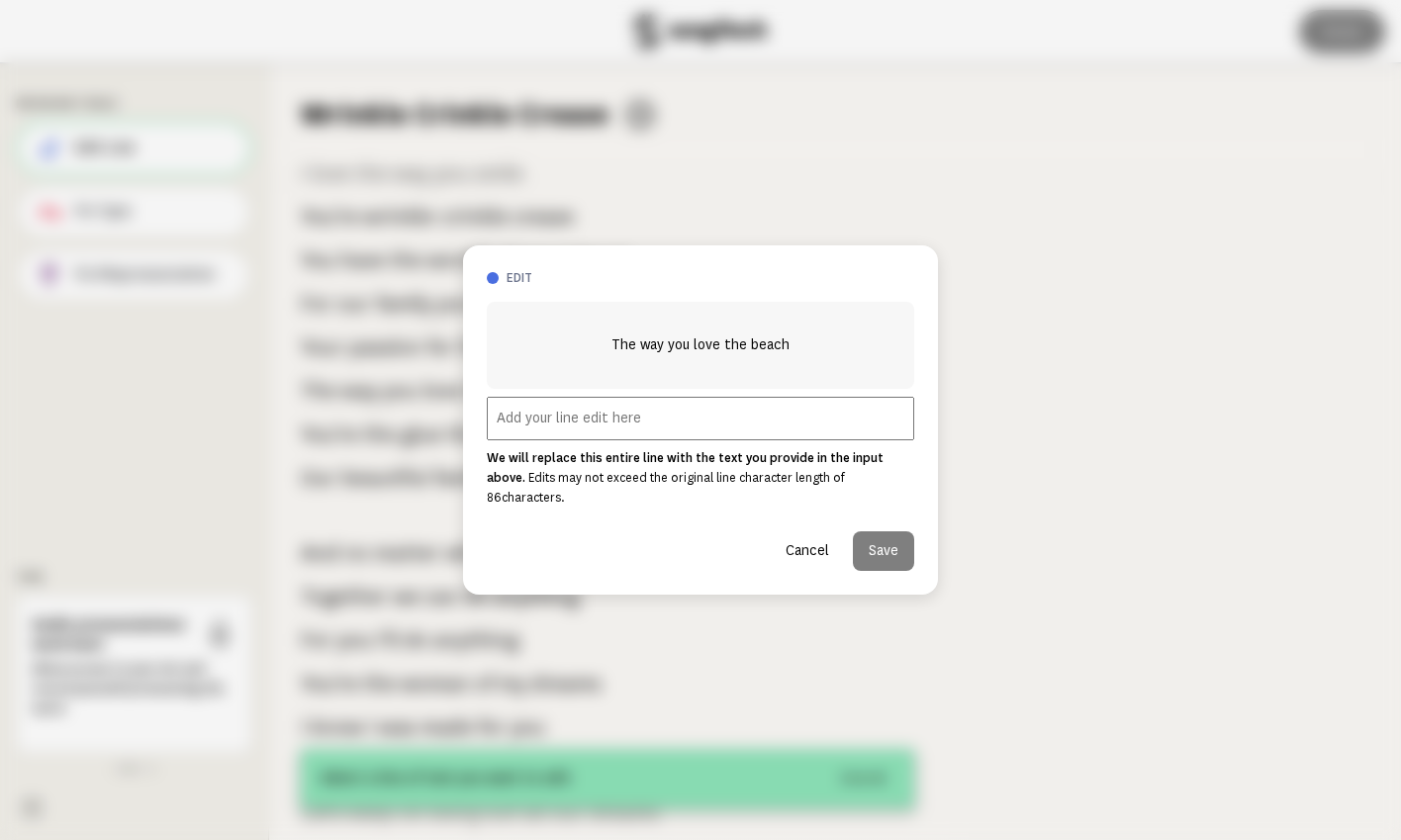 click at bounding box center (700, 419) 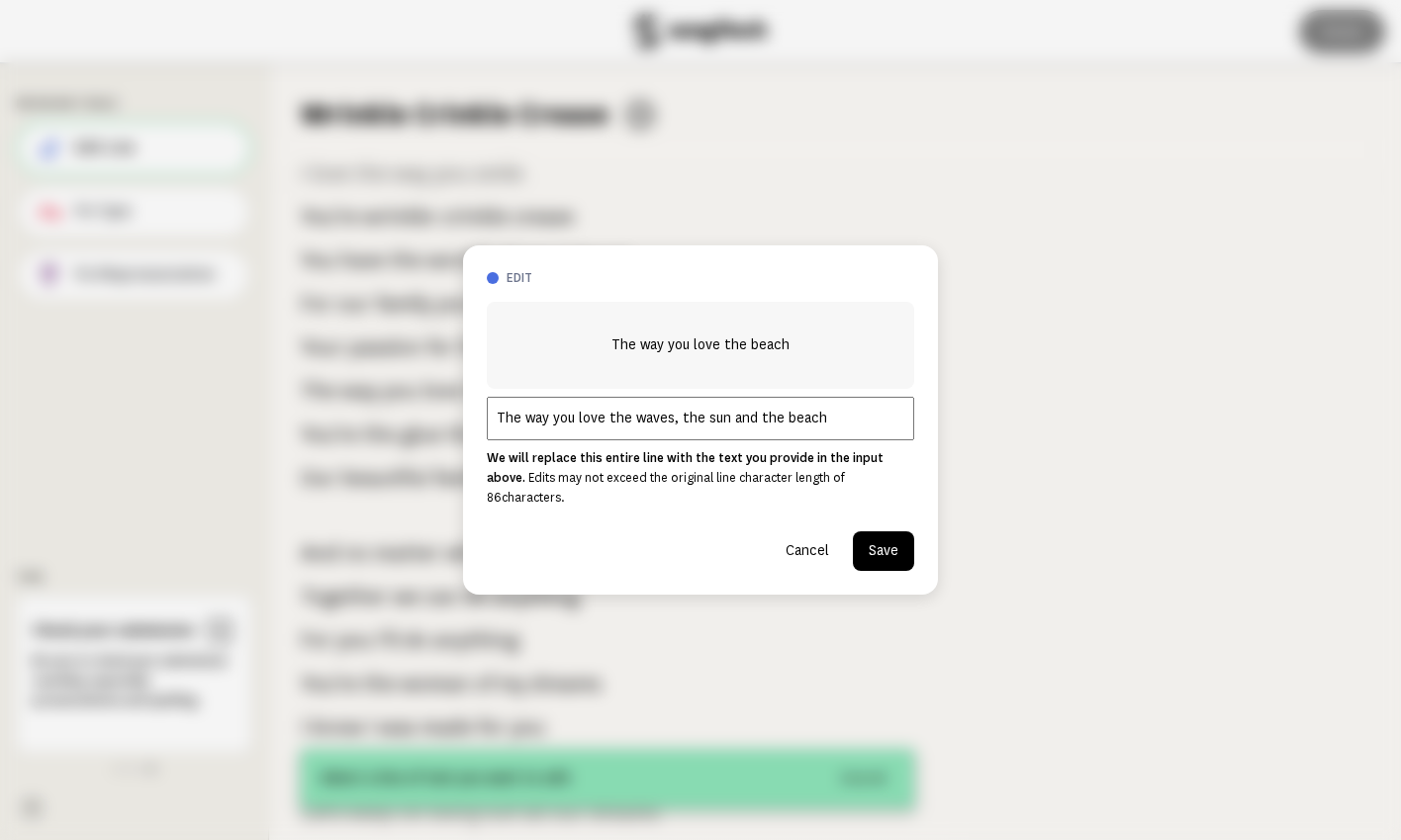 type on "The way you love the waves, the sun and the beach" 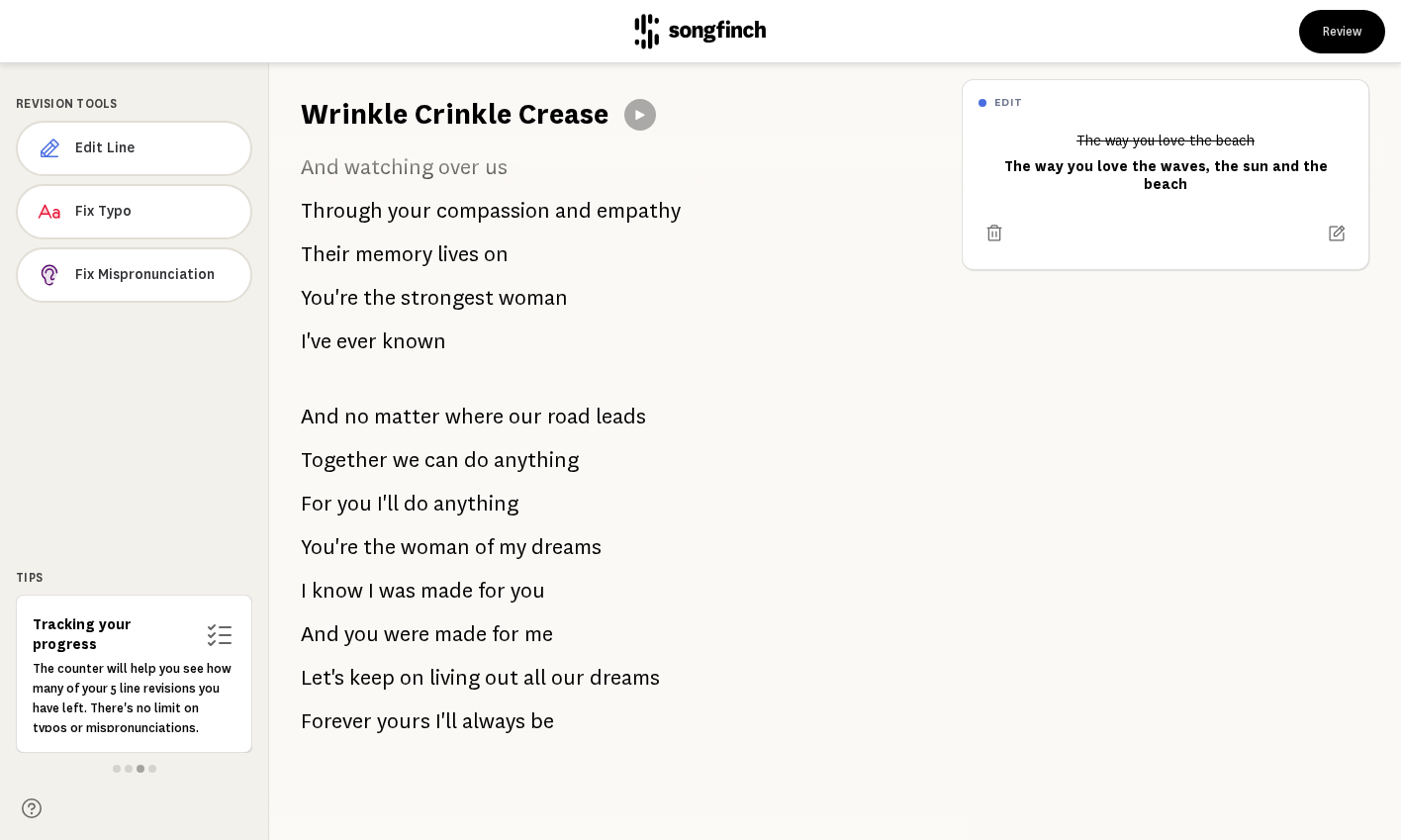 scroll, scrollTop: 1701, scrollLeft: 0, axis: vertical 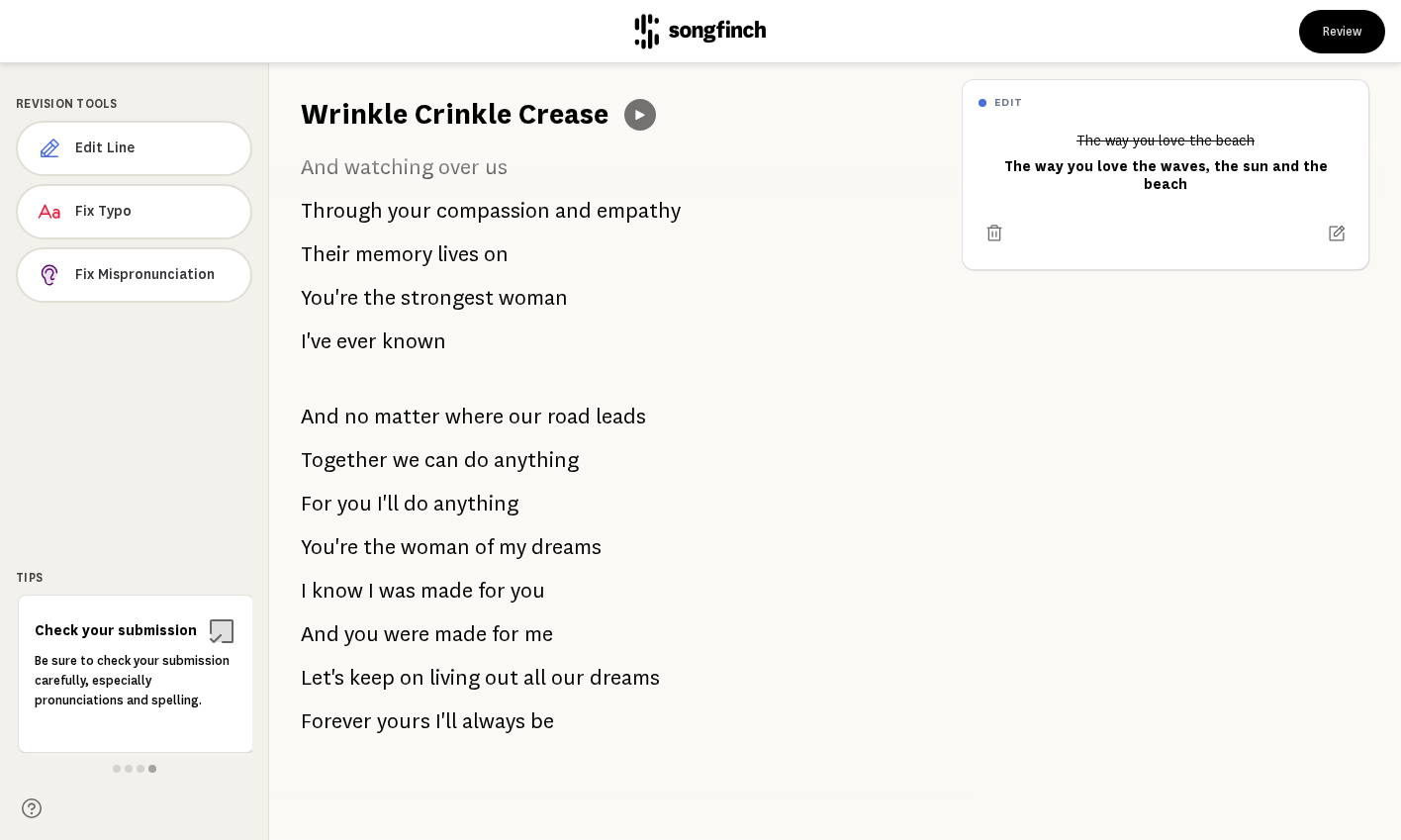 click 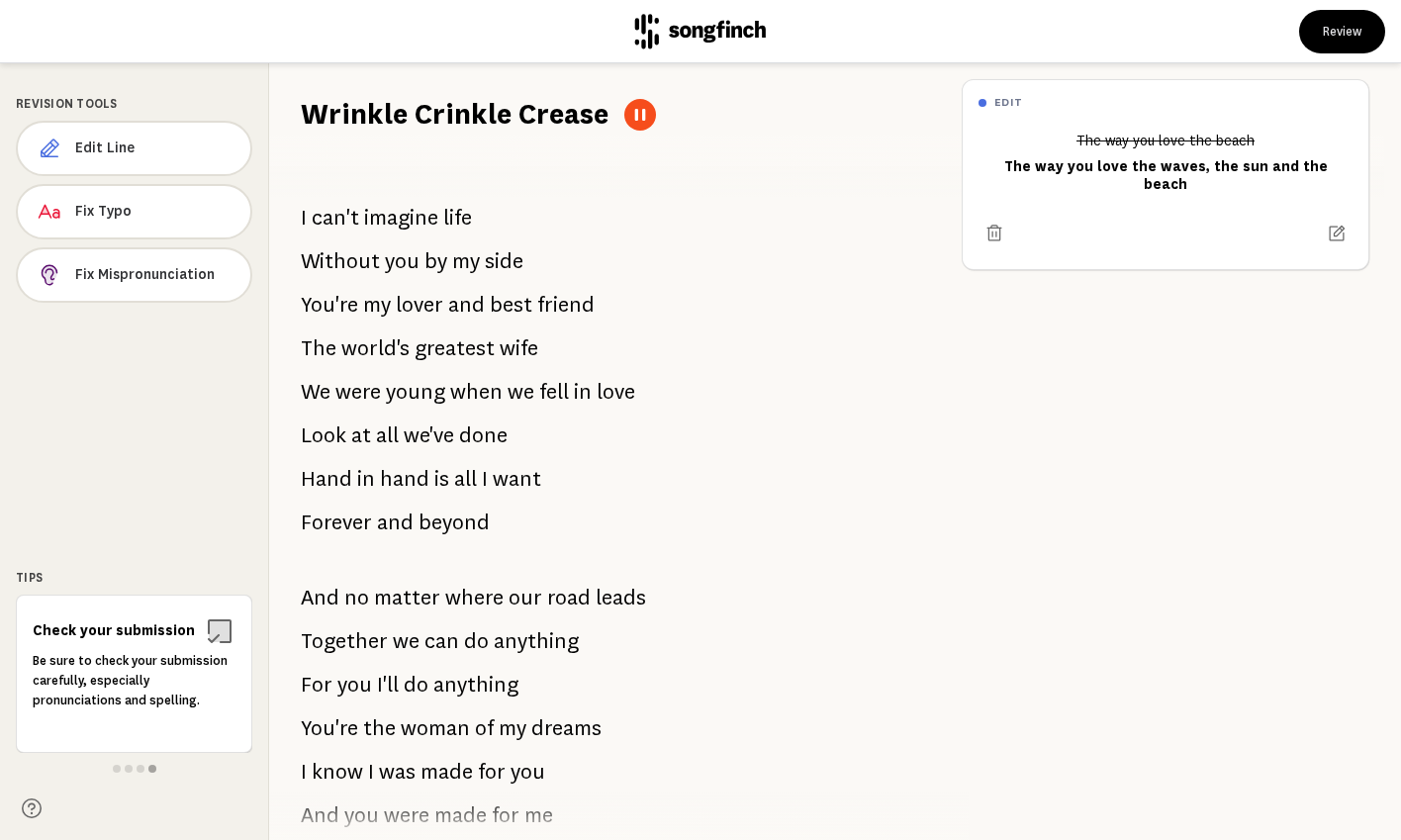 scroll, scrollTop: 0, scrollLeft: 0, axis: both 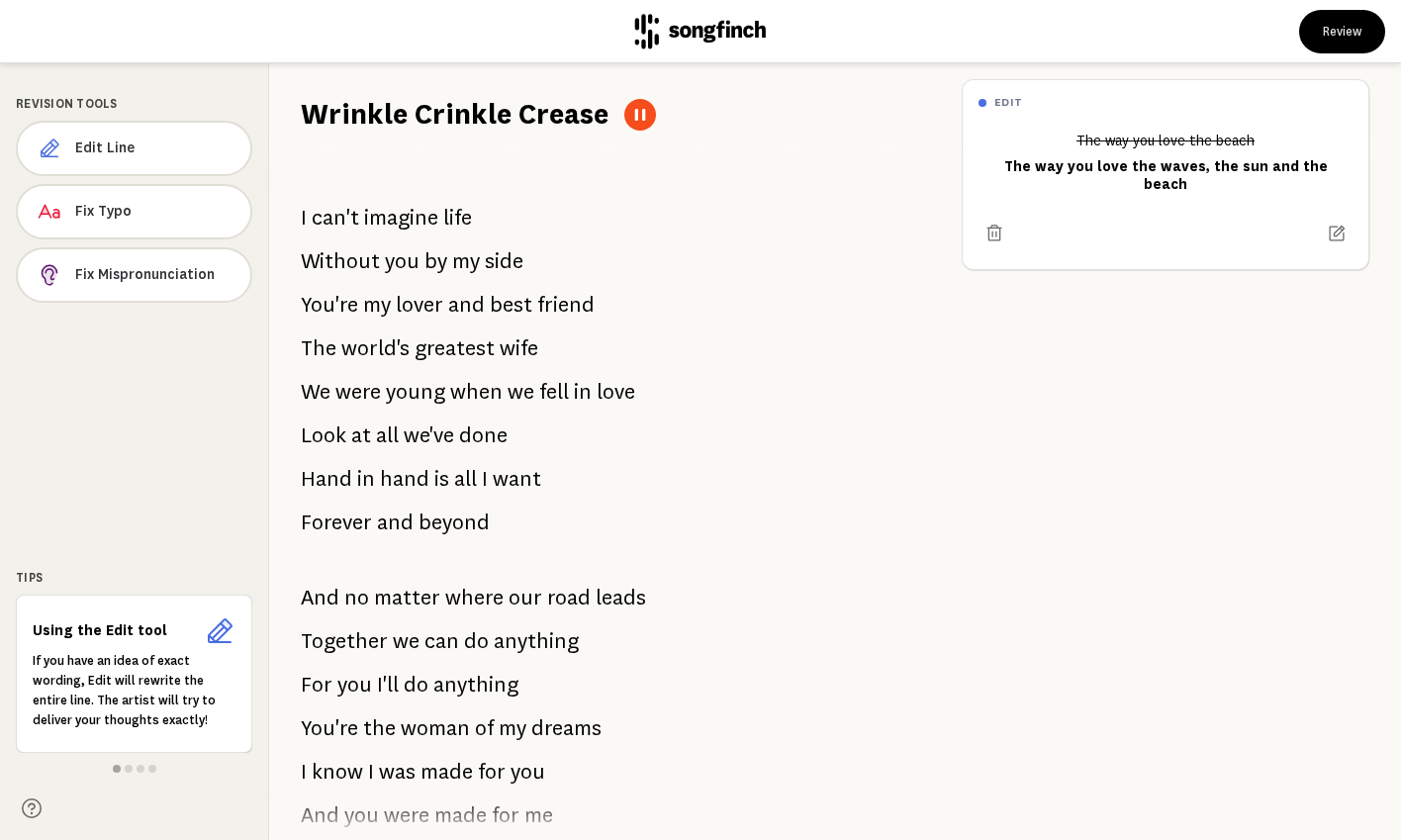click 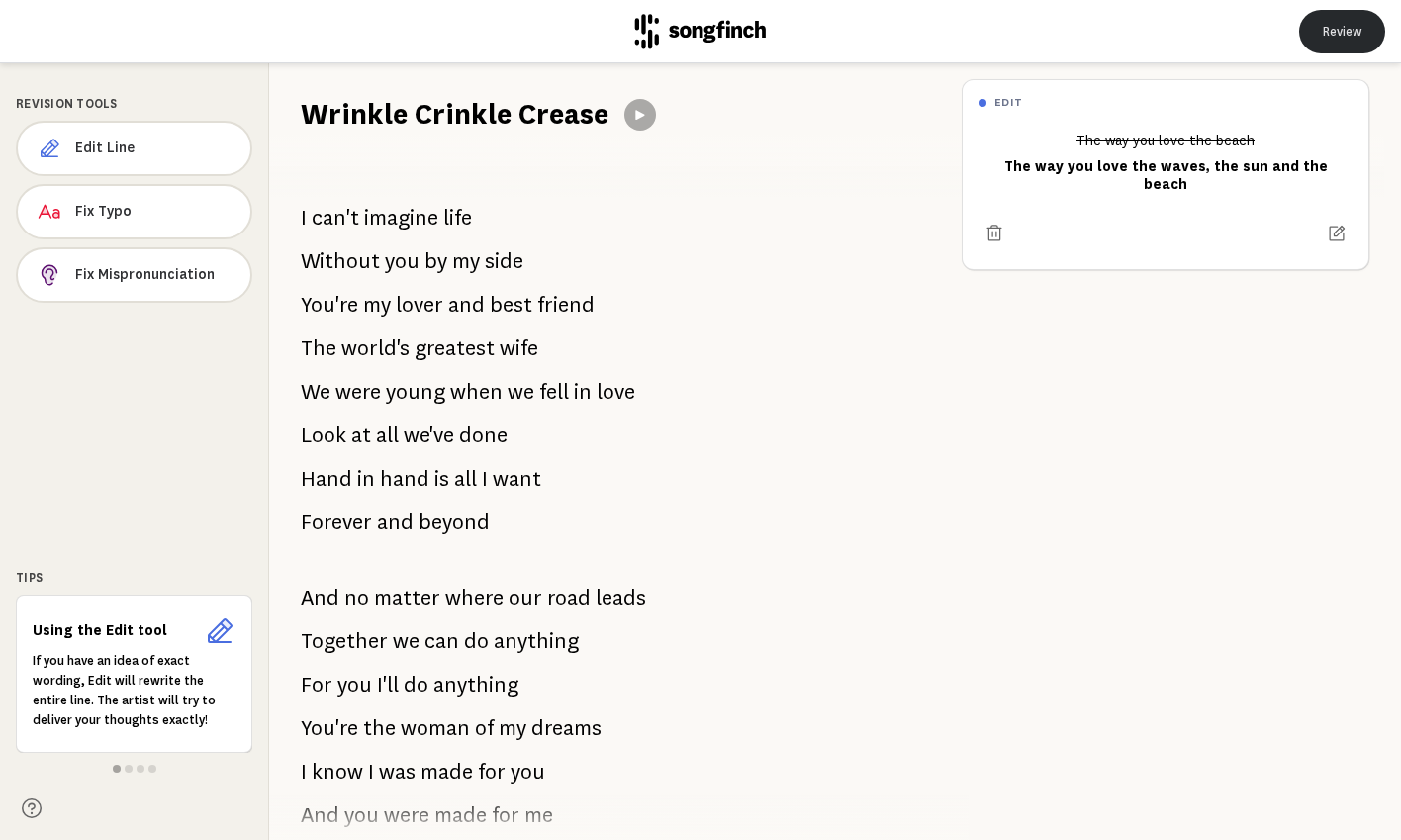 click on "Review" at bounding box center (1342, 32) 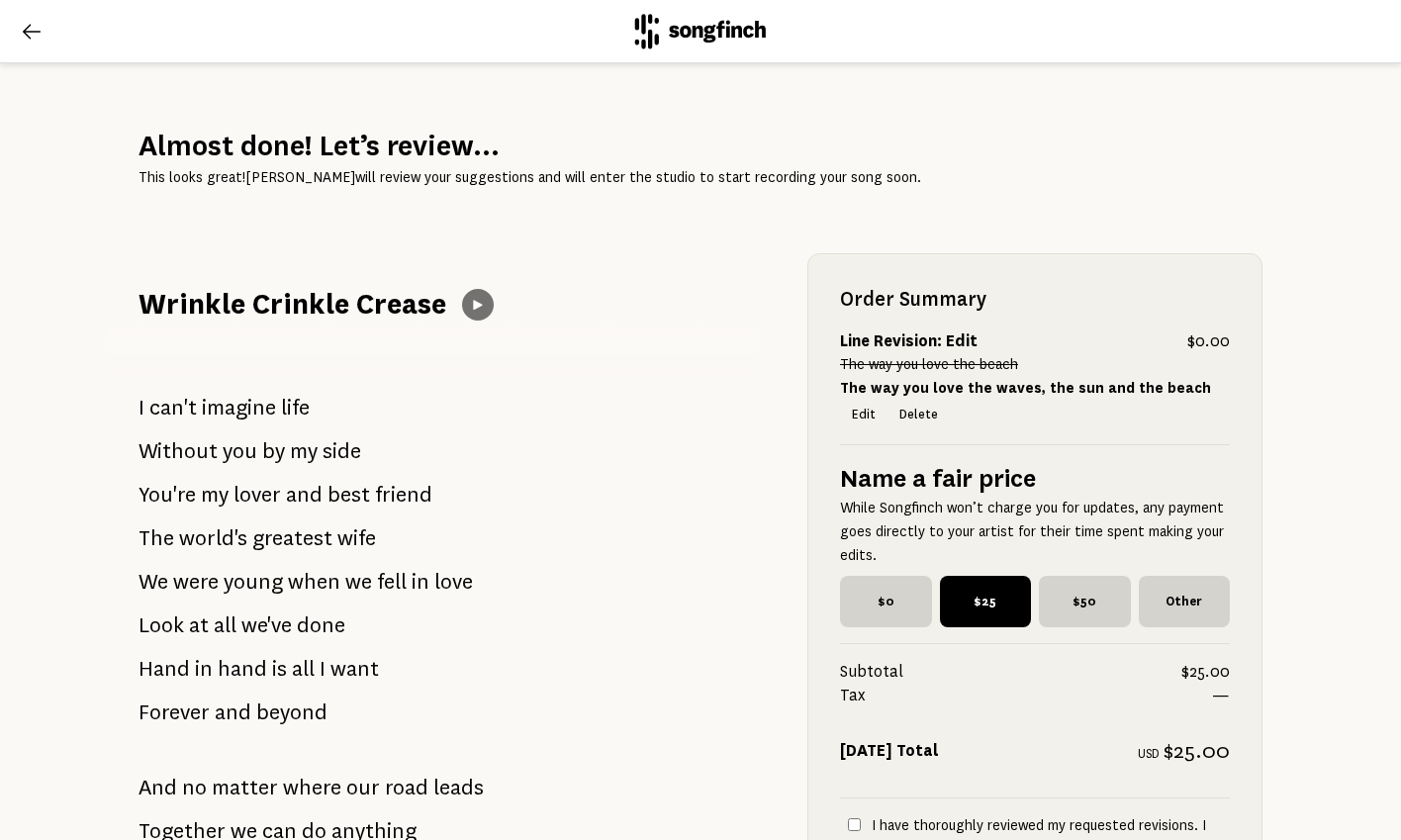 scroll, scrollTop: 0, scrollLeft: 0, axis: both 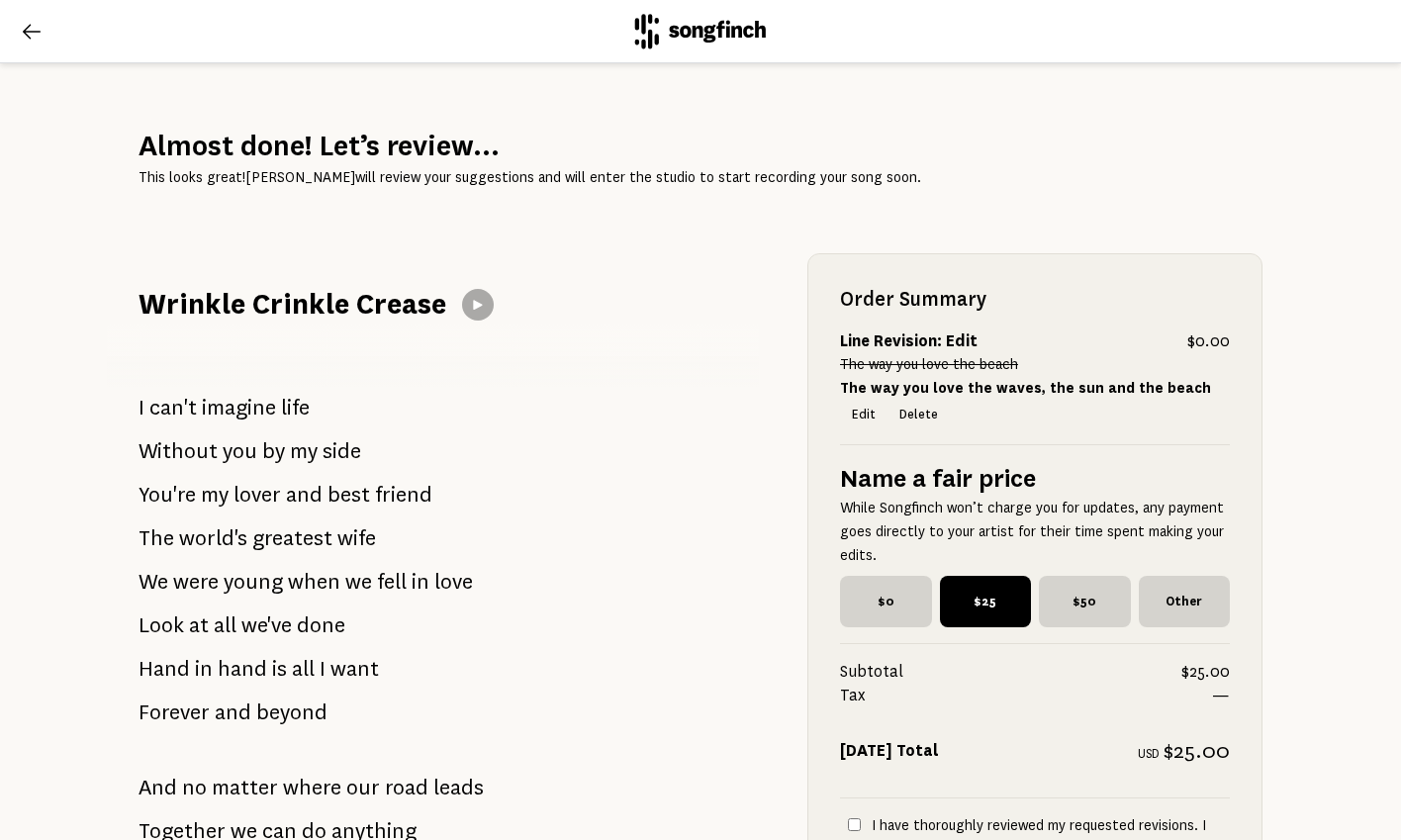 click 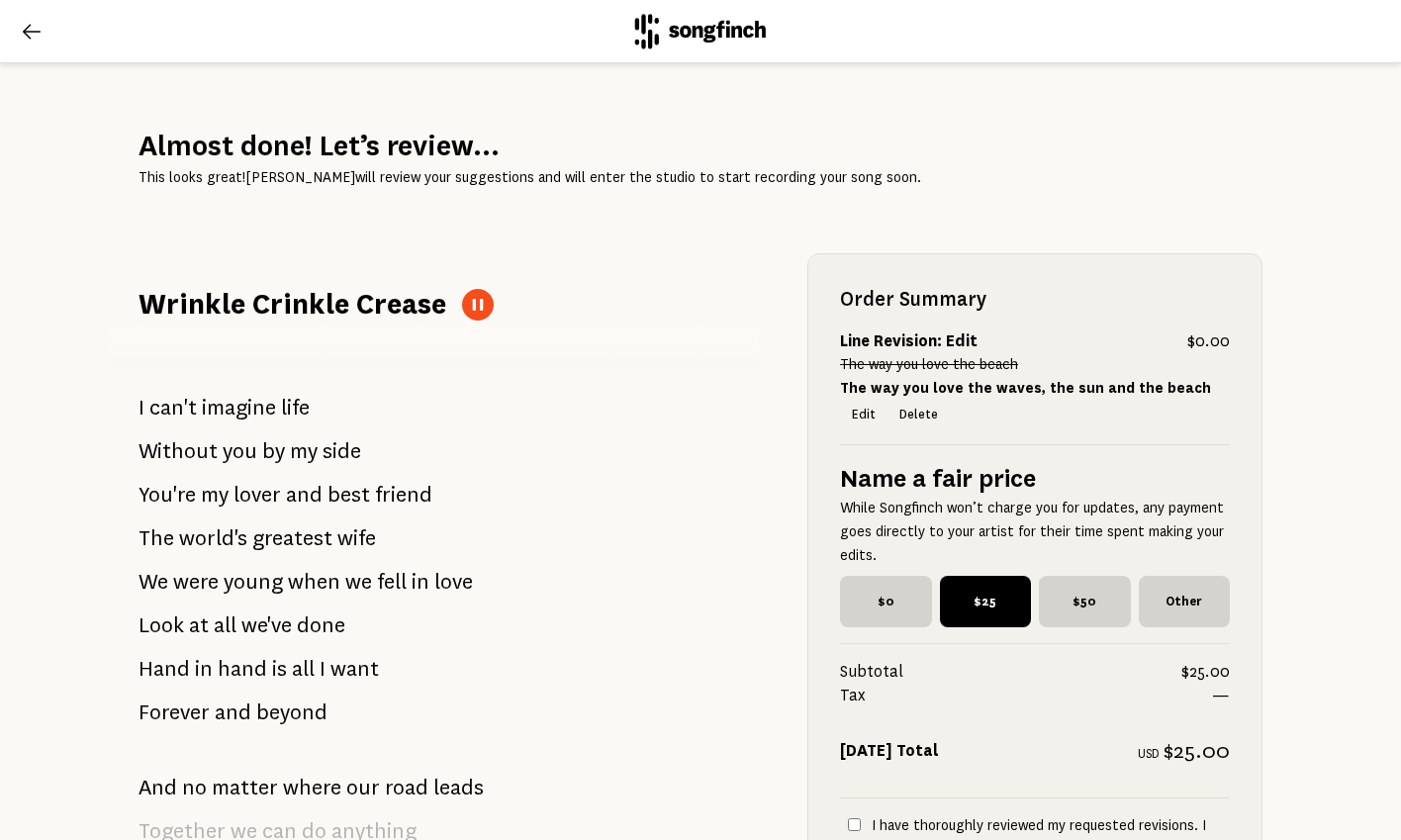 scroll, scrollTop: 0, scrollLeft: 0, axis: both 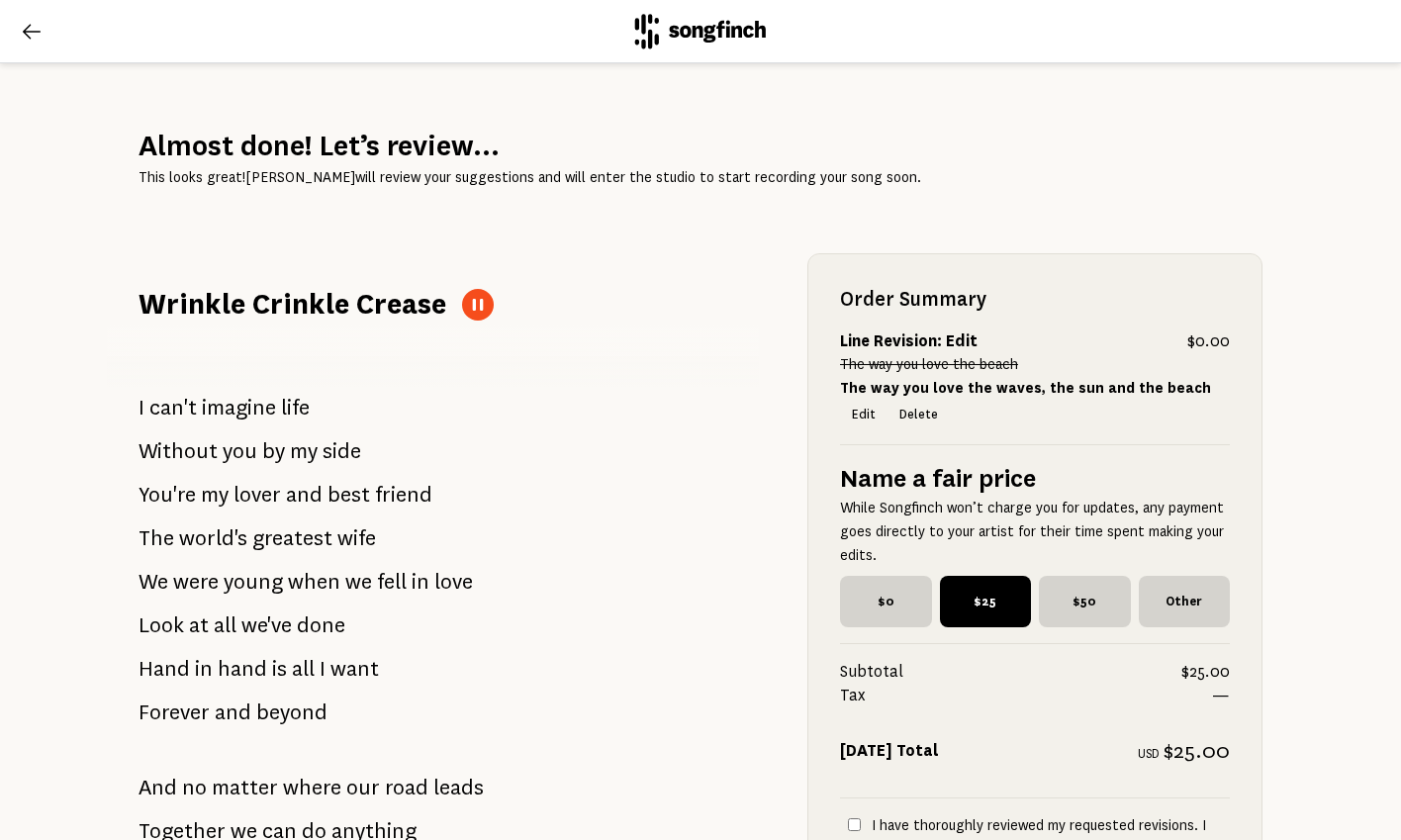 click 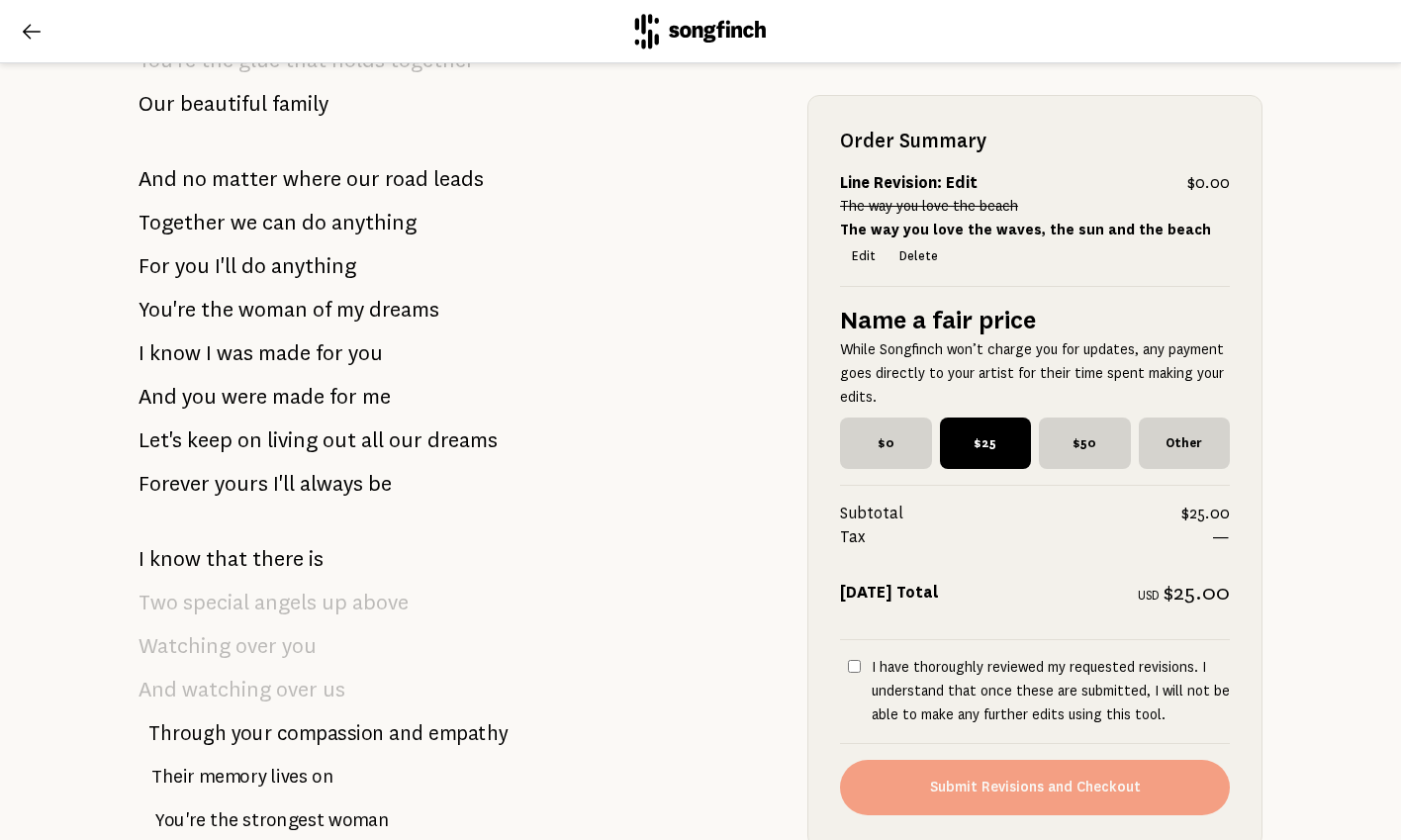 scroll, scrollTop: 1393, scrollLeft: 0, axis: vertical 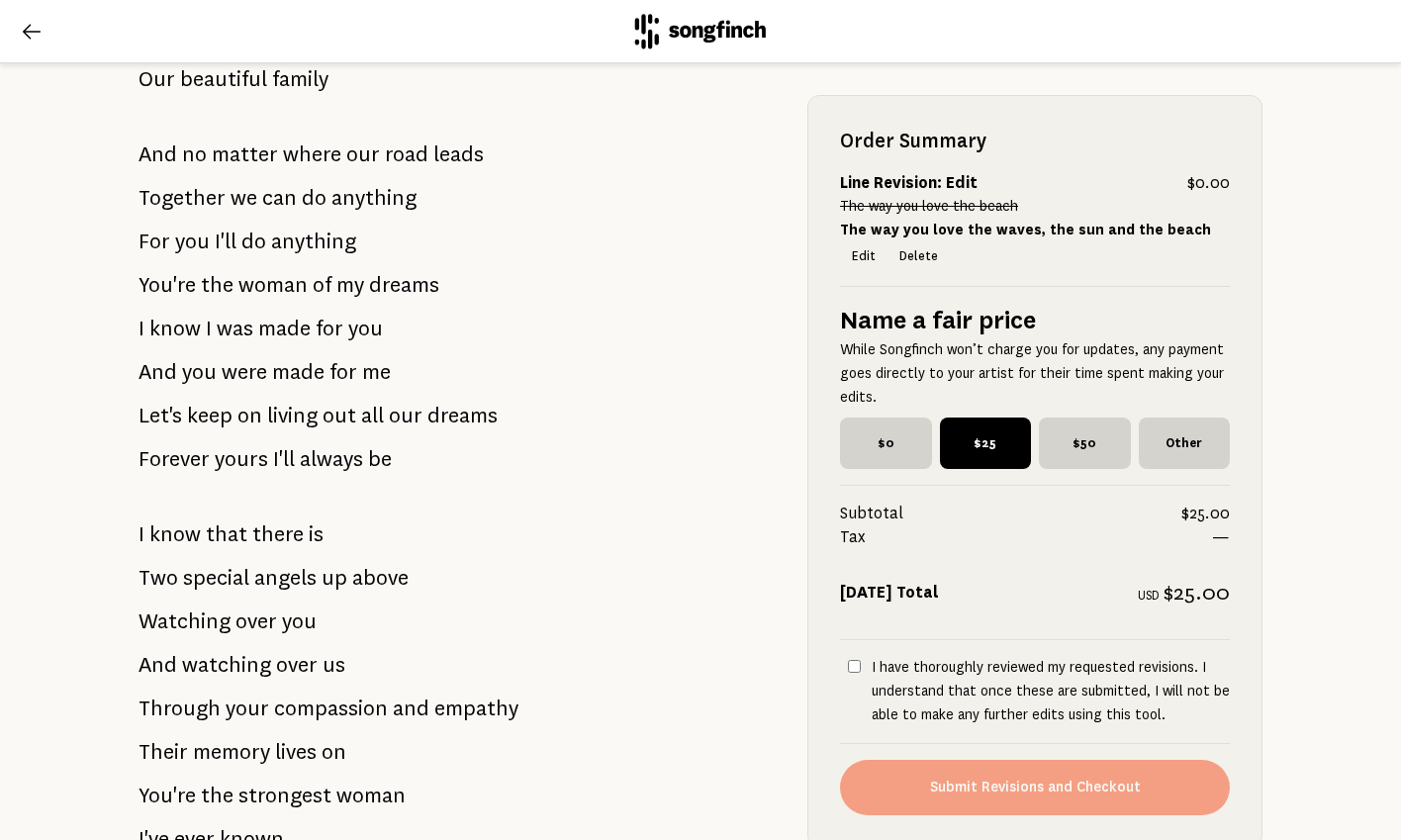 click on "I have thoroughly reviewed my requested revisions. I understand that once these are submitted, I will not be able to make any further edits using this tool." at bounding box center [854, 666] 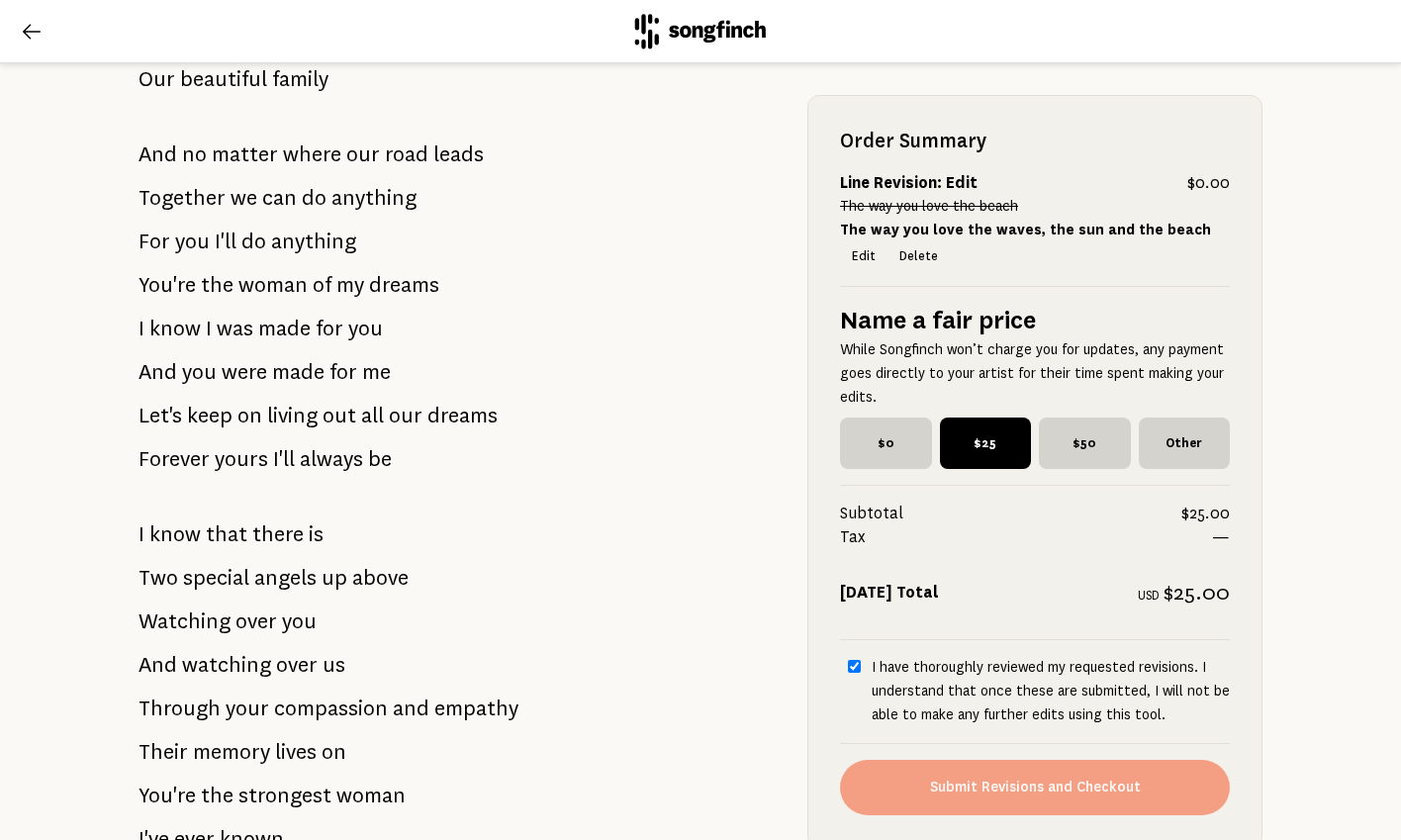 checkbox on "true" 